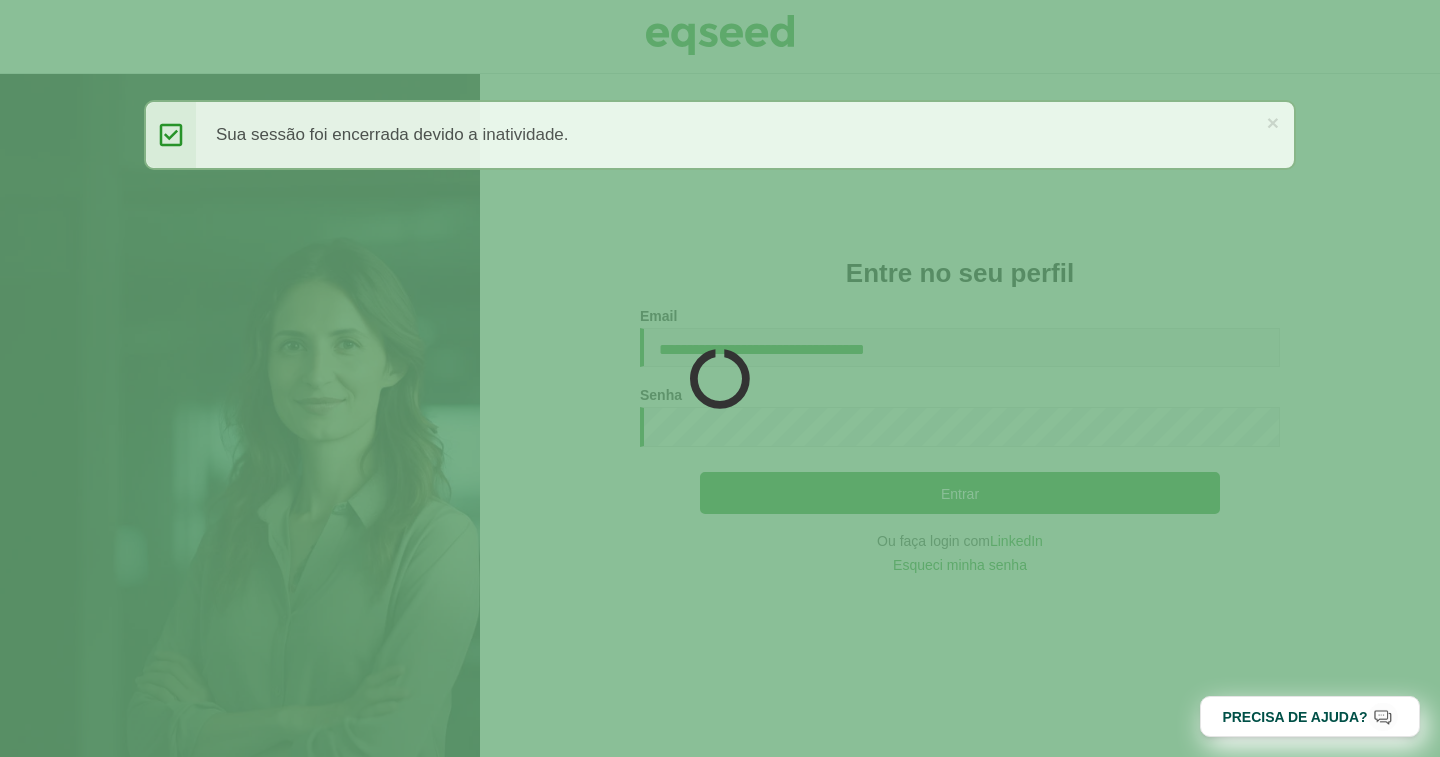 scroll, scrollTop: 0, scrollLeft: 0, axis: both 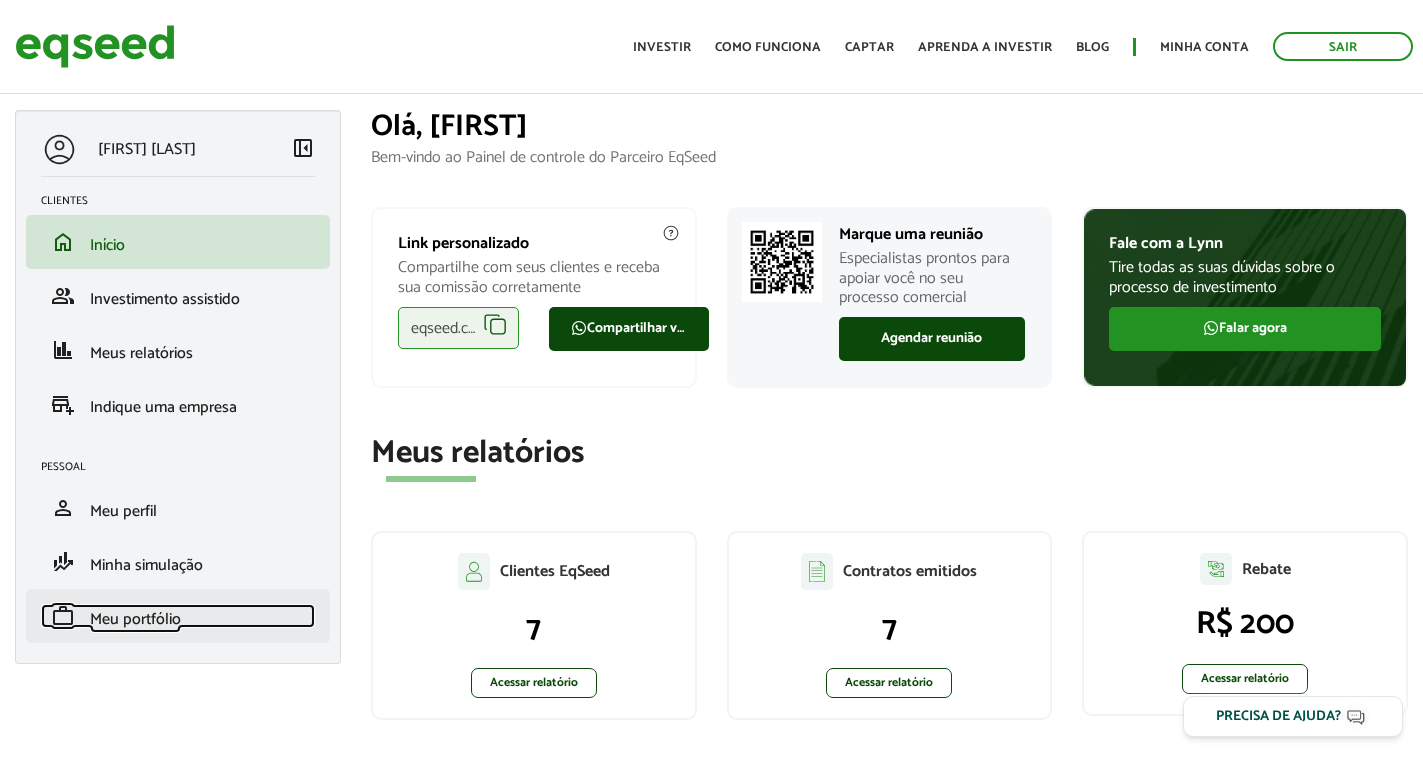 click on "Meu portfólio" at bounding box center [135, 619] 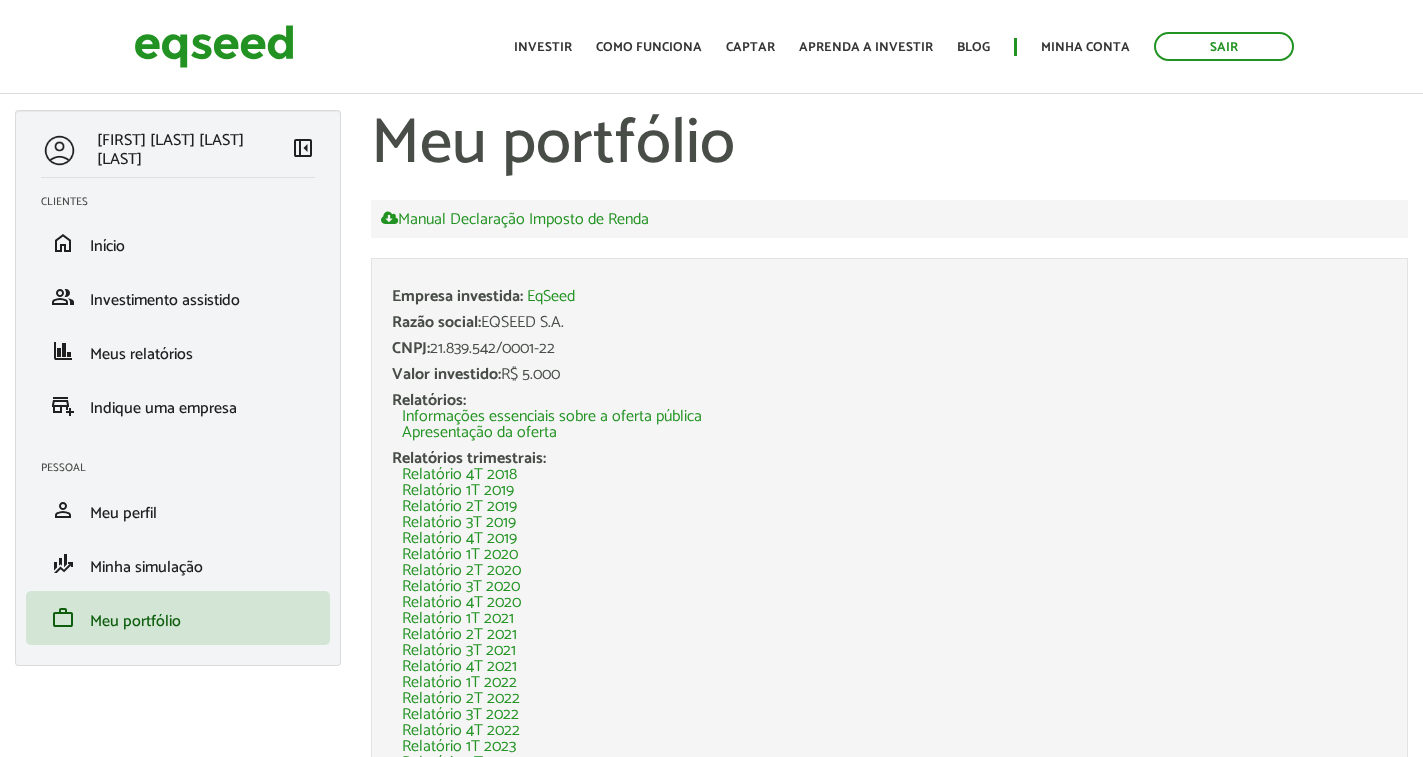 scroll, scrollTop: 0, scrollLeft: 0, axis: both 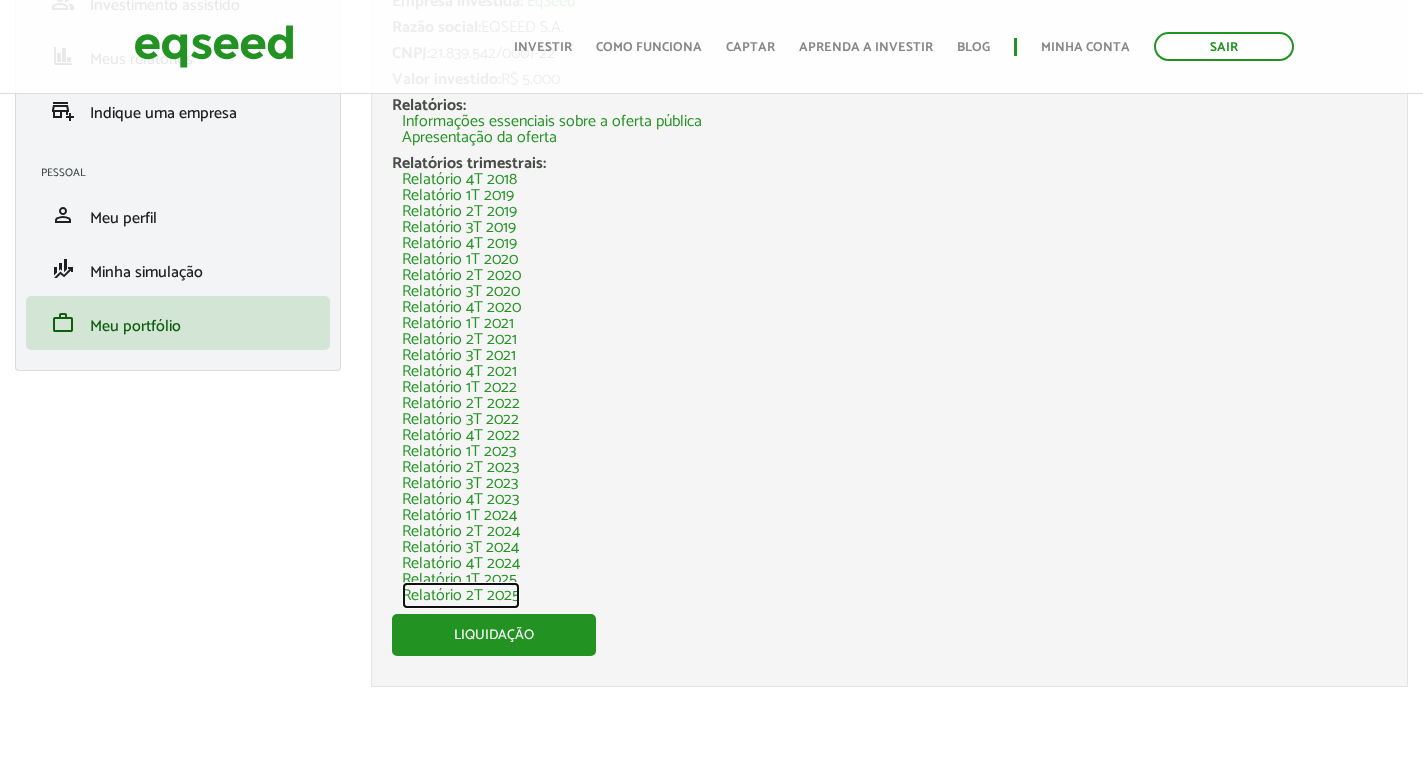 click on "Relatório 2T 2025" at bounding box center (461, 596) 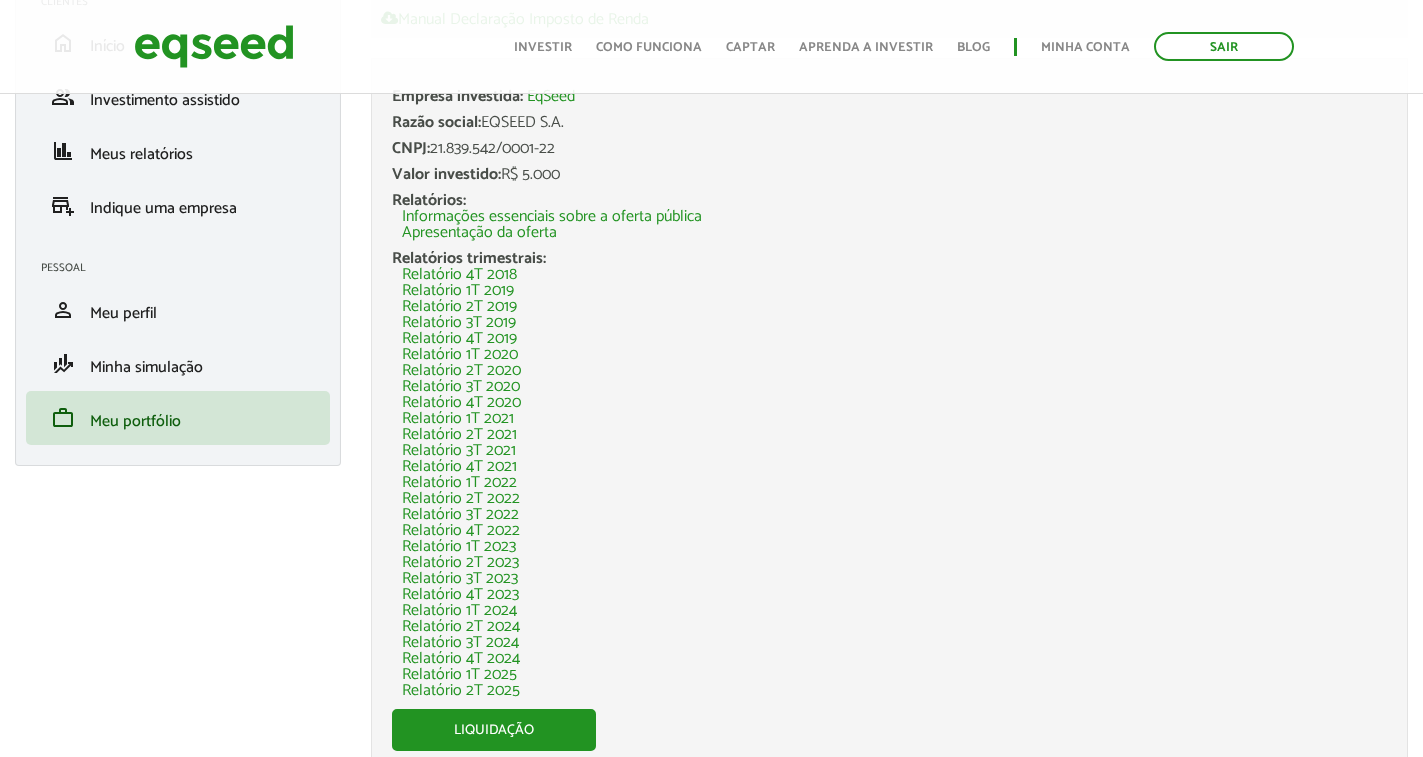 scroll, scrollTop: 295, scrollLeft: 0, axis: vertical 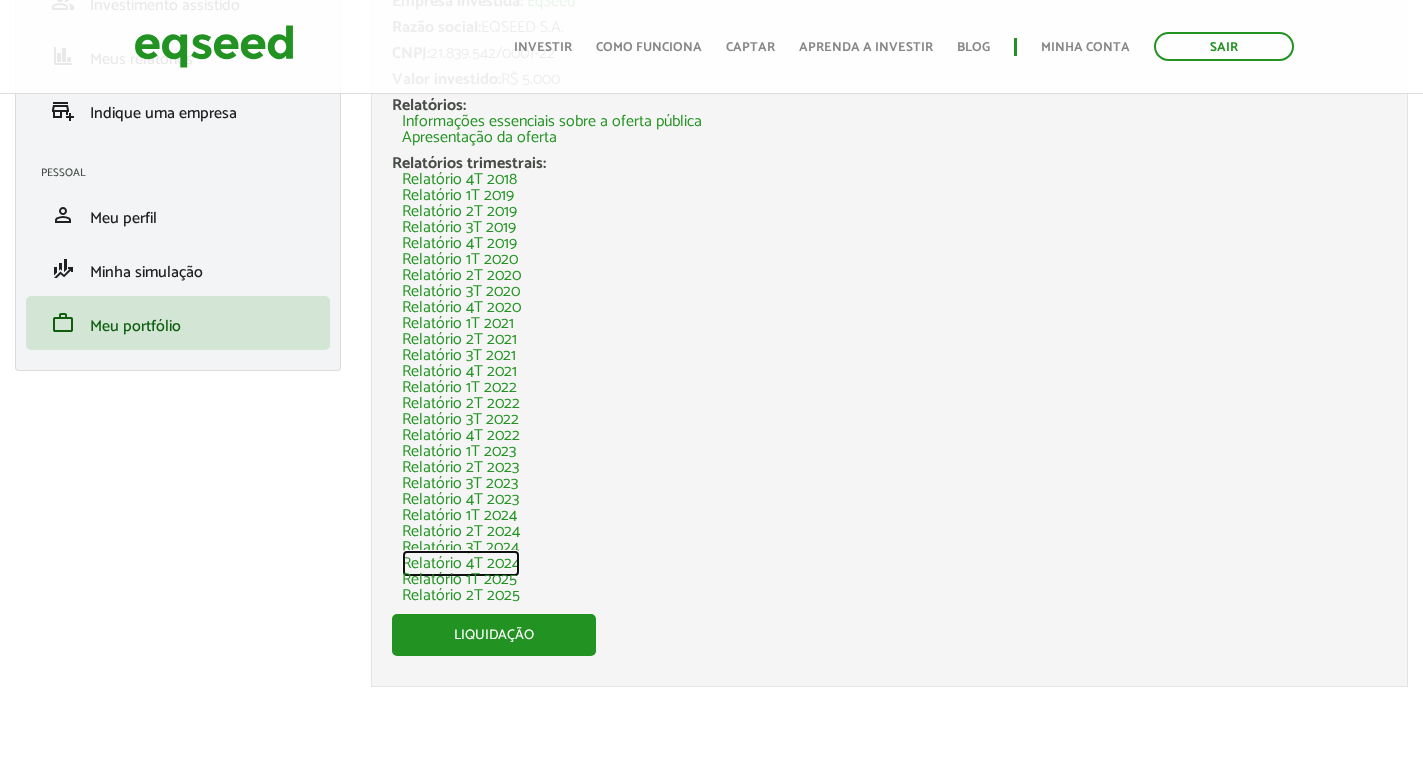 click on "Relatório 4T 2024" at bounding box center [461, 564] 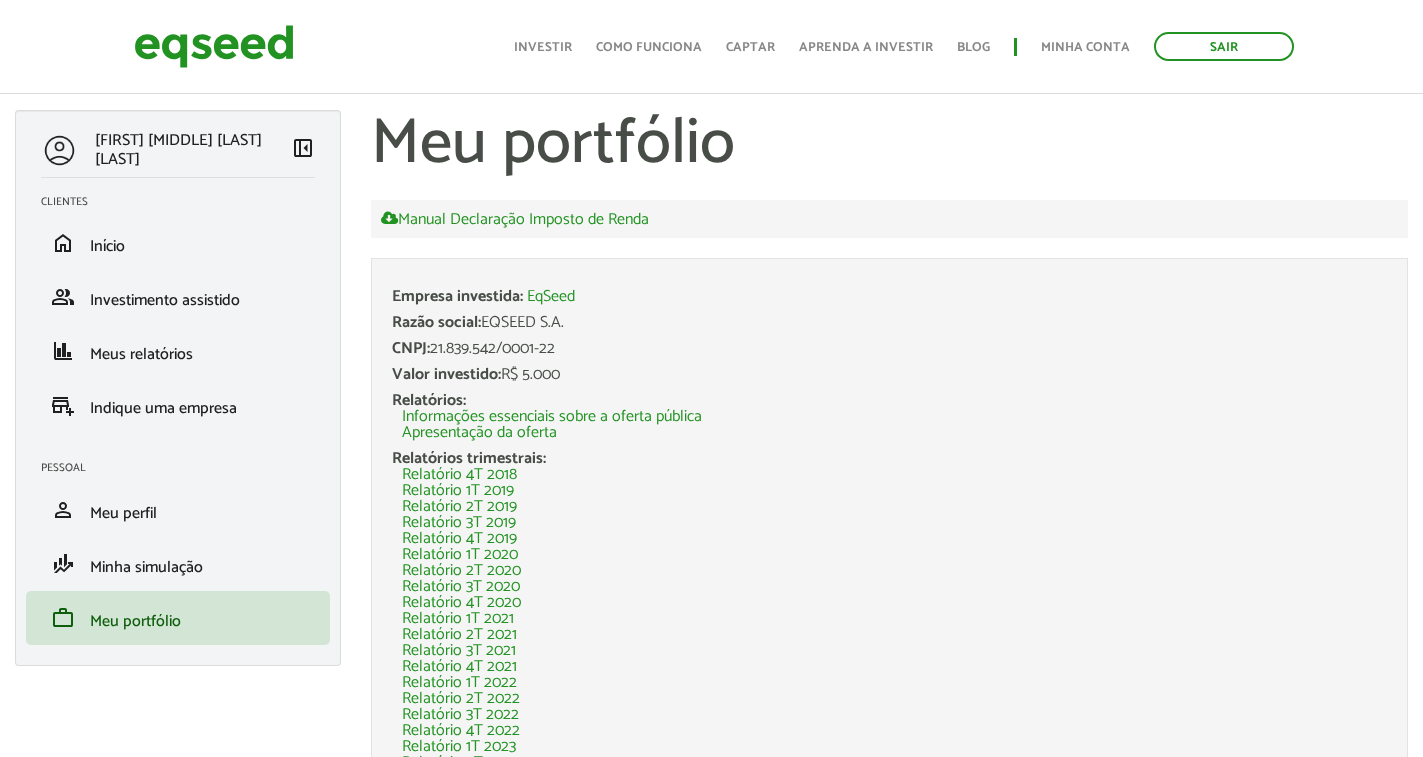 scroll, scrollTop: 295, scrollLeft: 0, axis: vertical 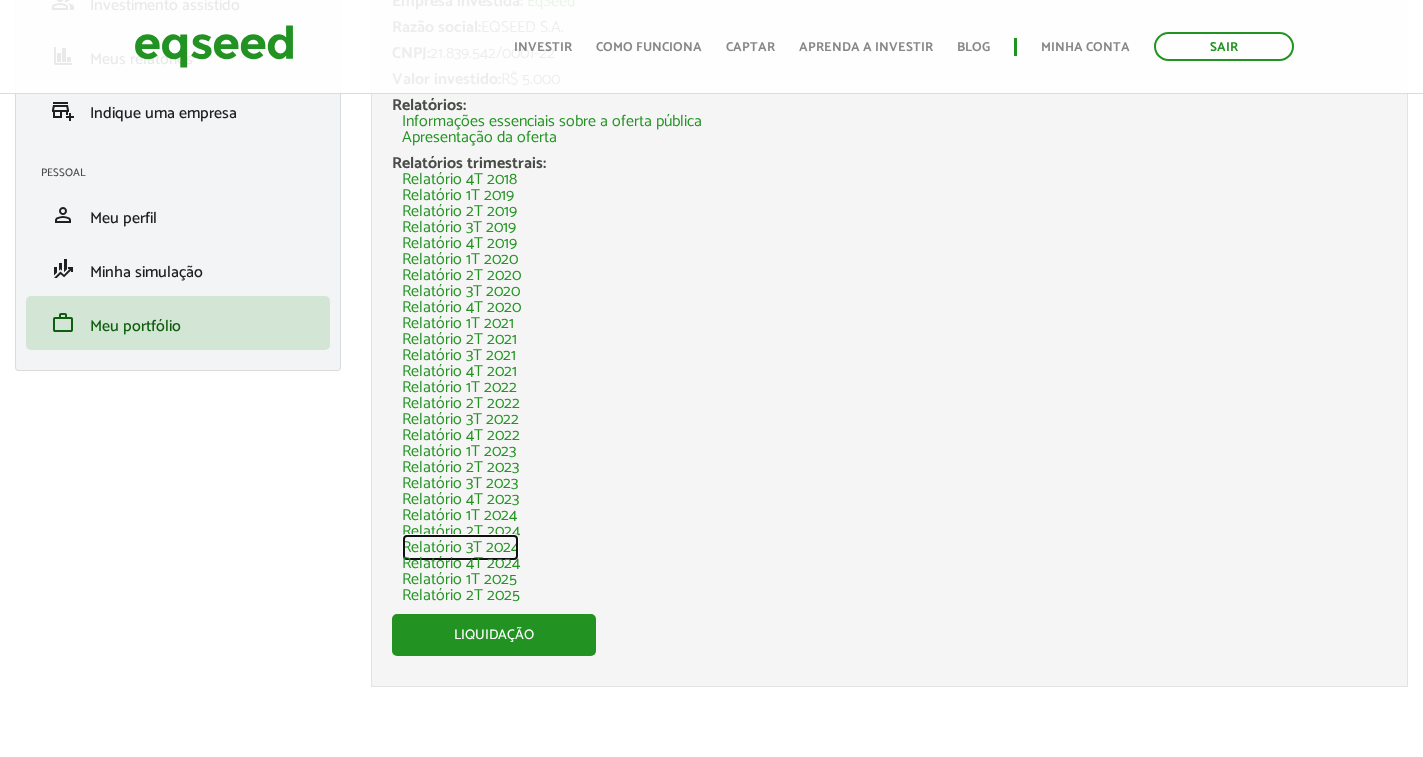 click on "Relatório 3T 2024" at bounding box center [460, 548] 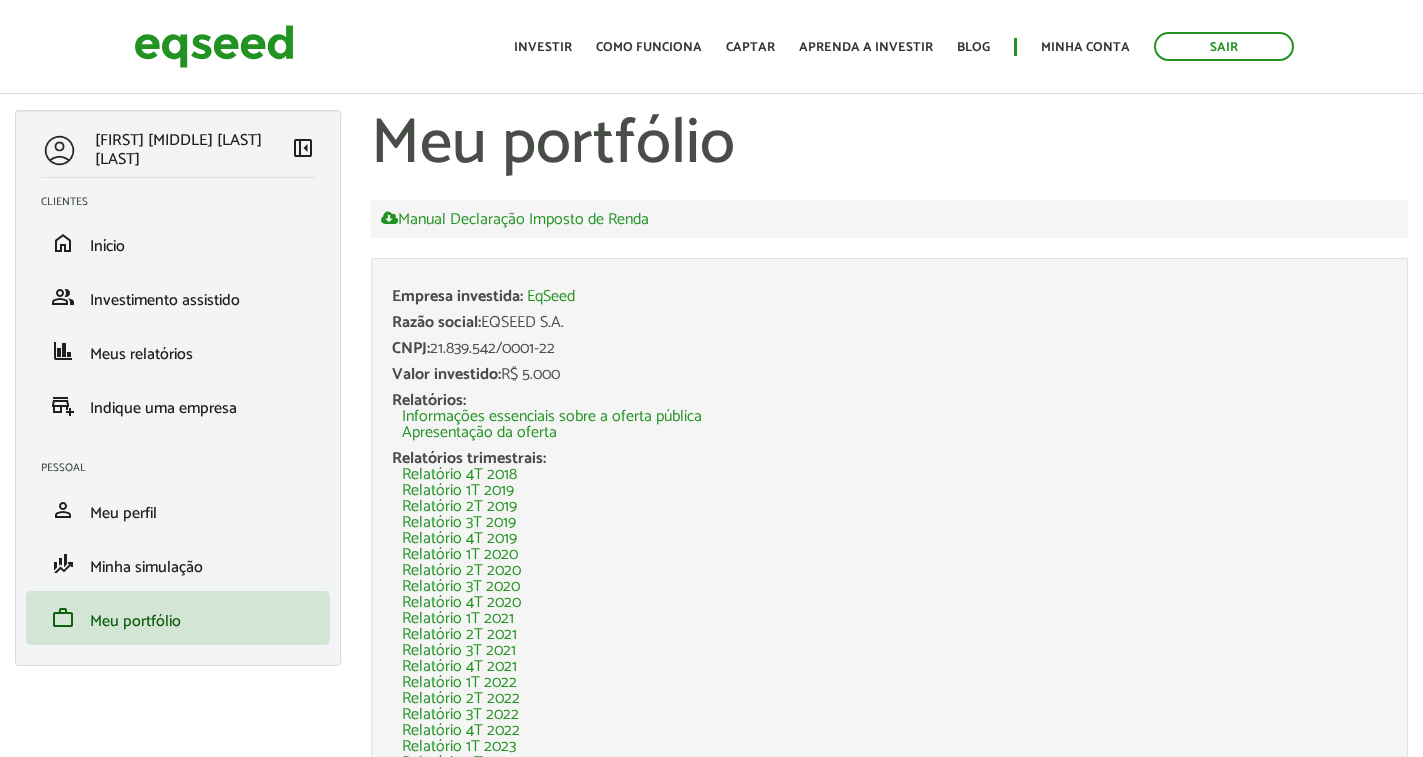 scroll, scrollTop: 295, scrollLeft: 0, axis: vertical 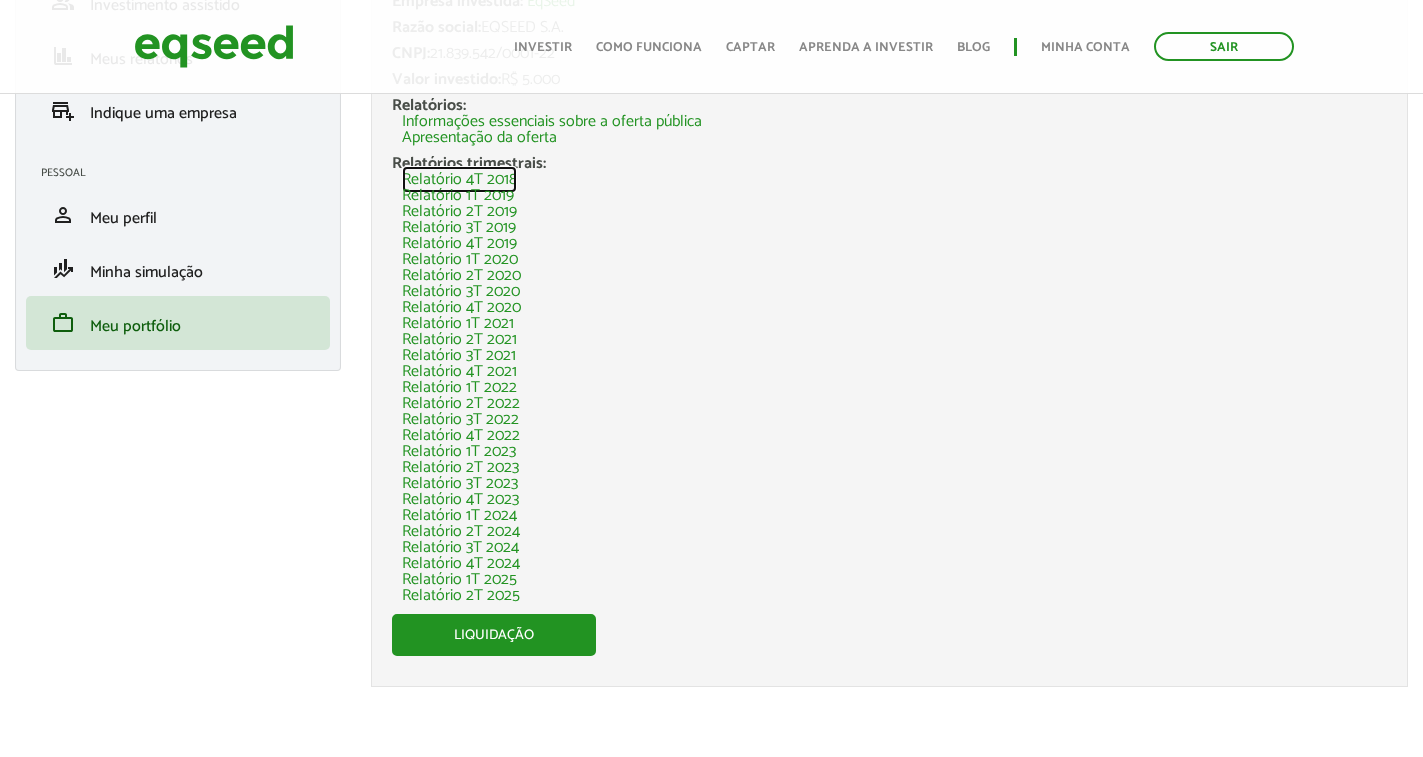 click on "Relatório 4T 2018" at bounding box center (459, 180) 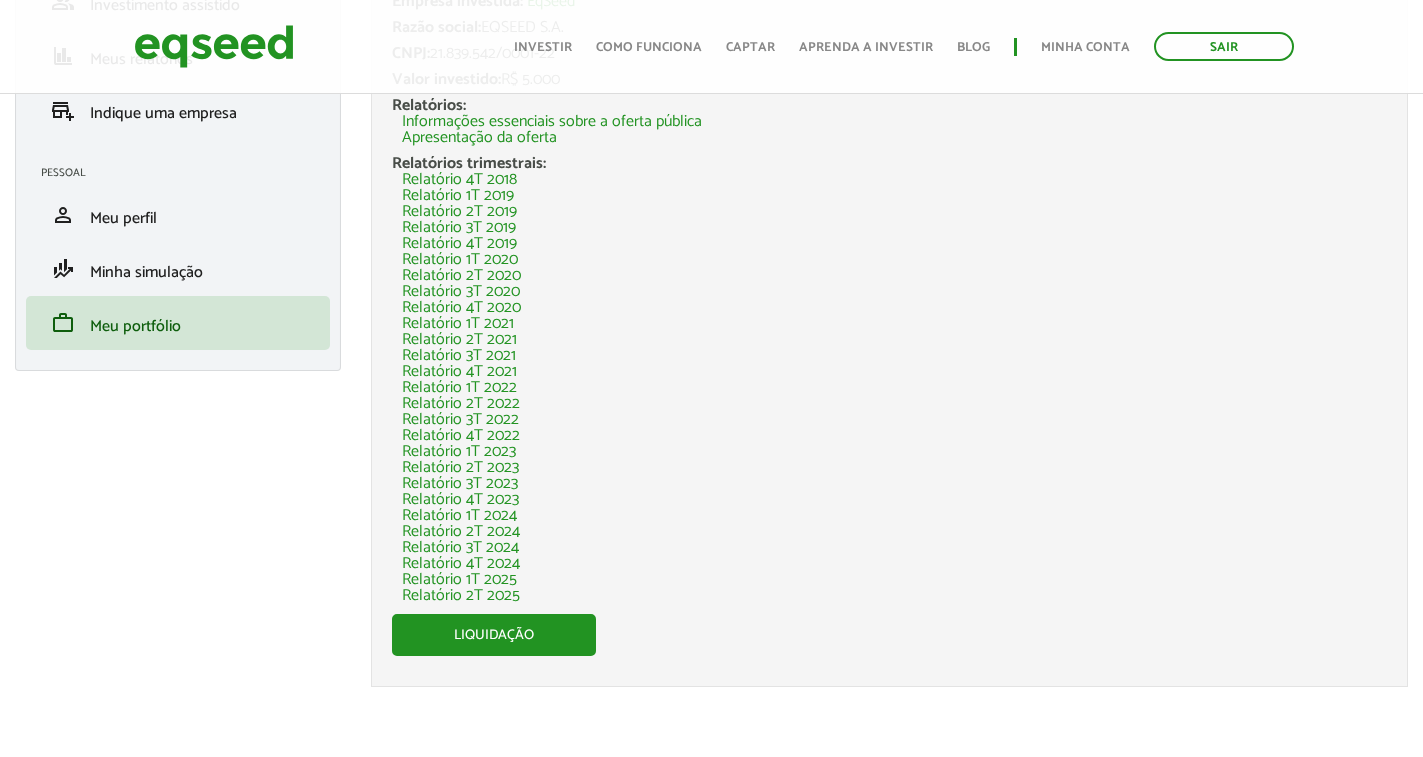 scroll, scrollTop: 295, scrollLeft: 0, axis: vertical 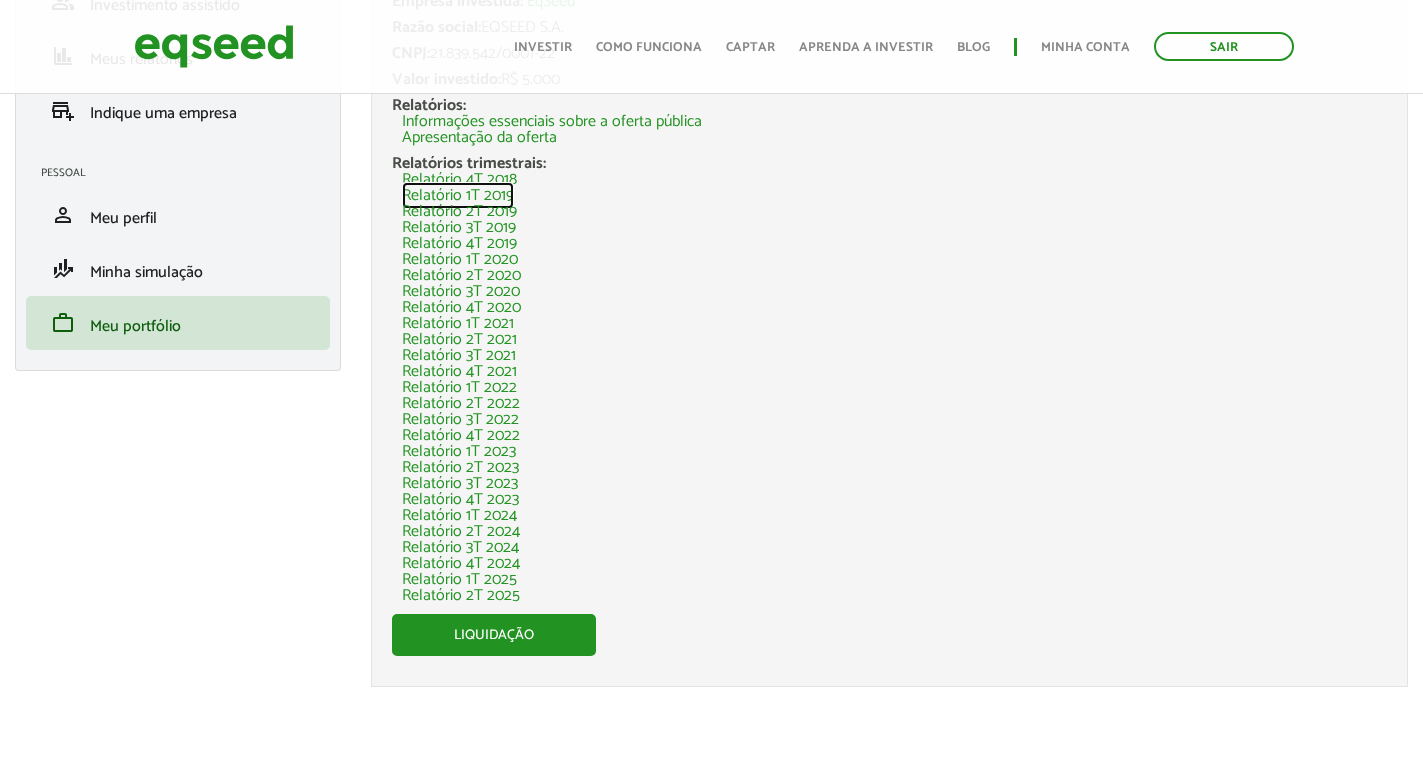click on "Relatório 1T 2019" at bounding box center (458, 196) 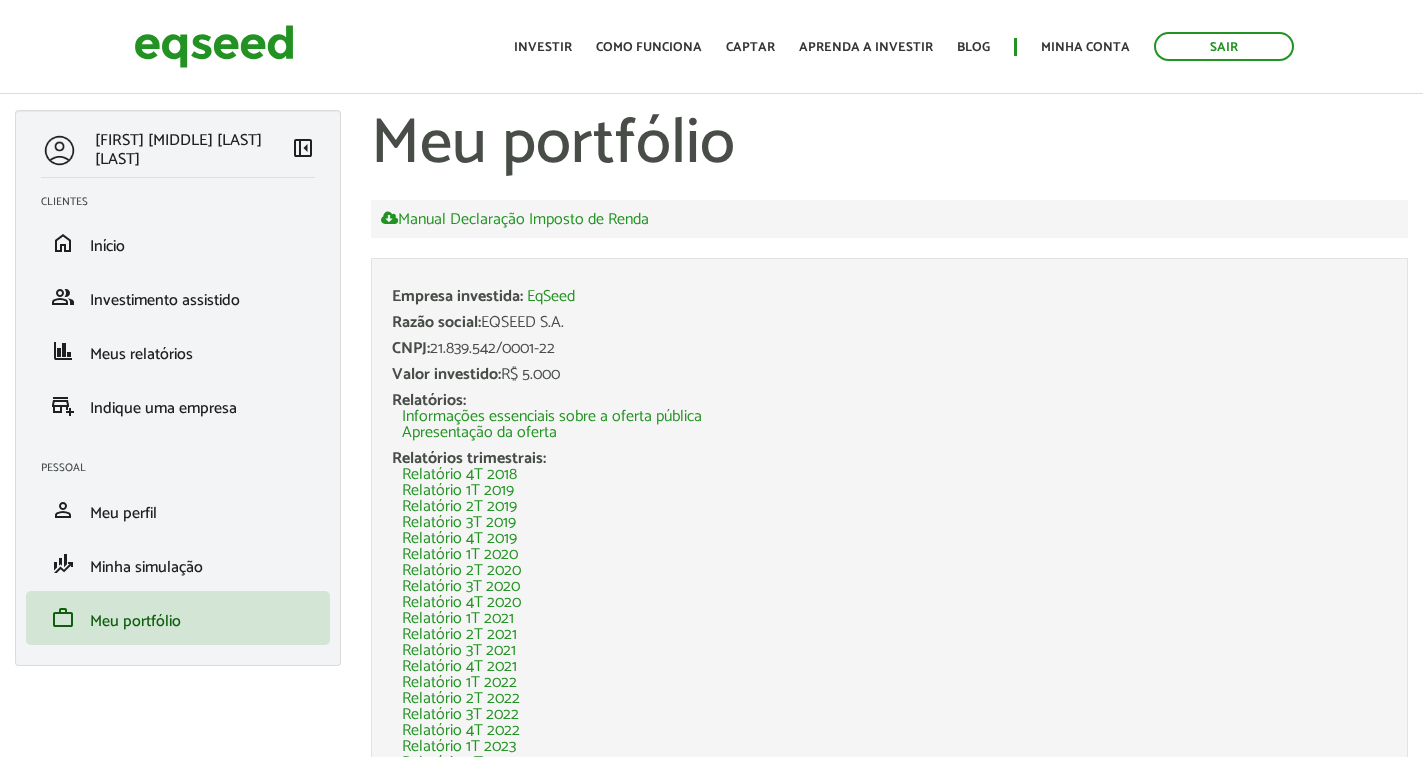 scroll, scrollTop: 295, scrollLeft: 0, axis: vertical 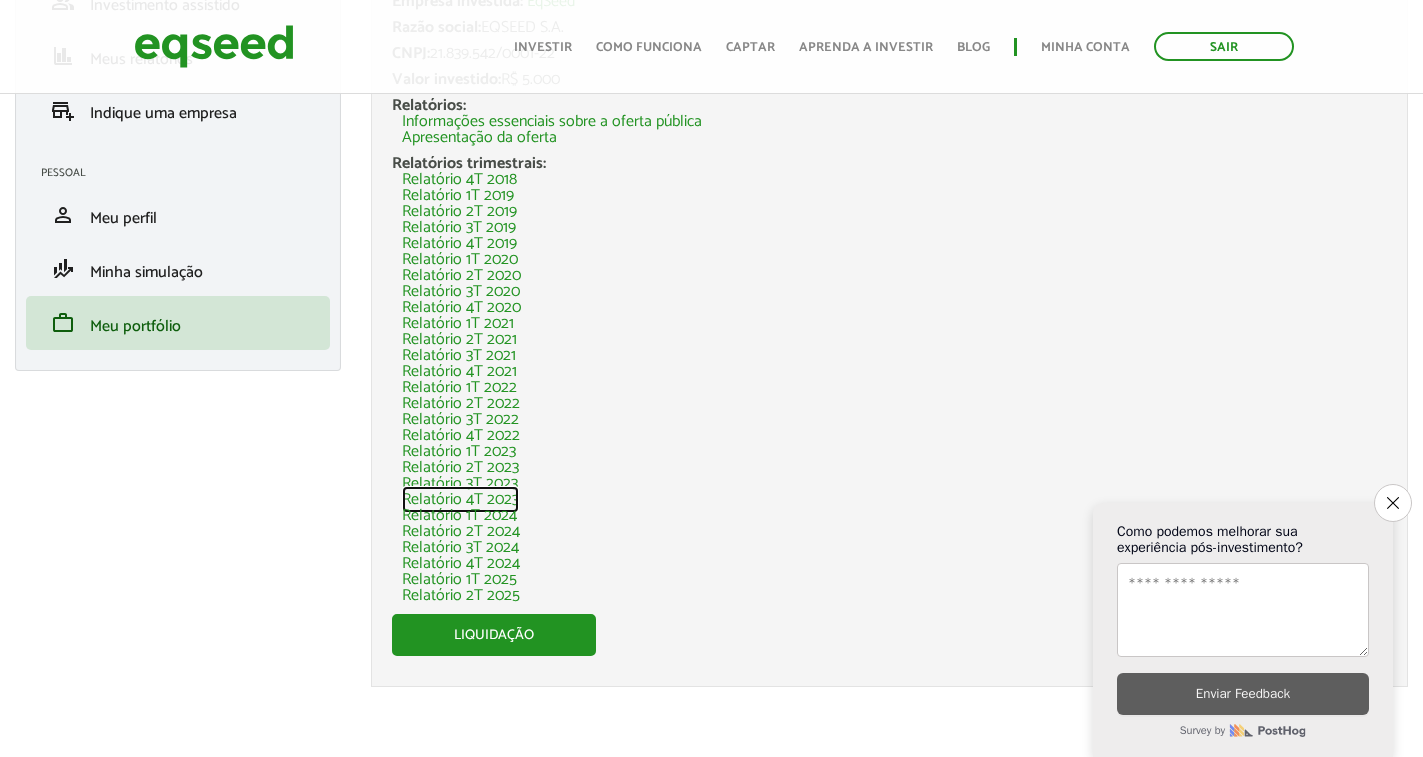 click on "Relatório 4T 2023" at bounding box center [460, 500] 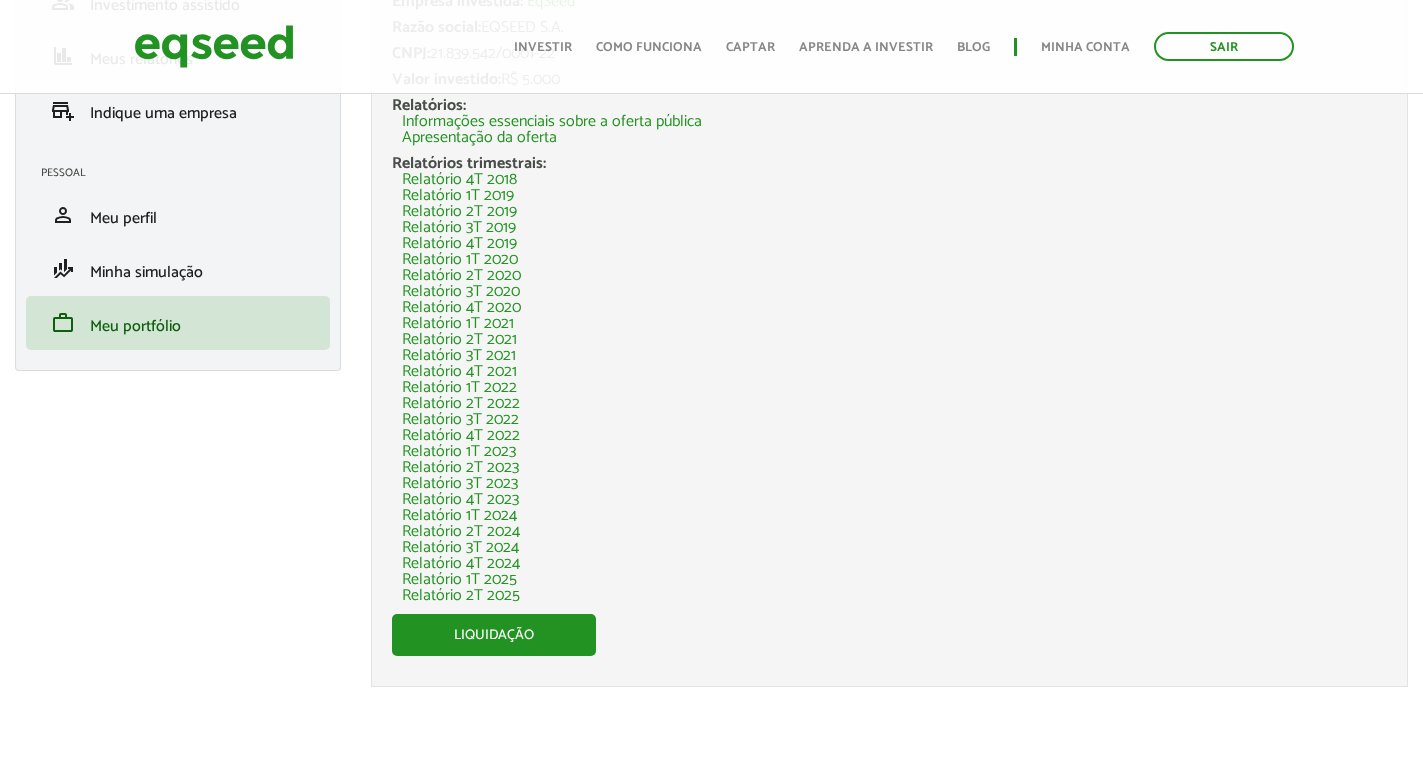 scroll, scrollTop: 295, scrollLeft: 0, axis: vertical 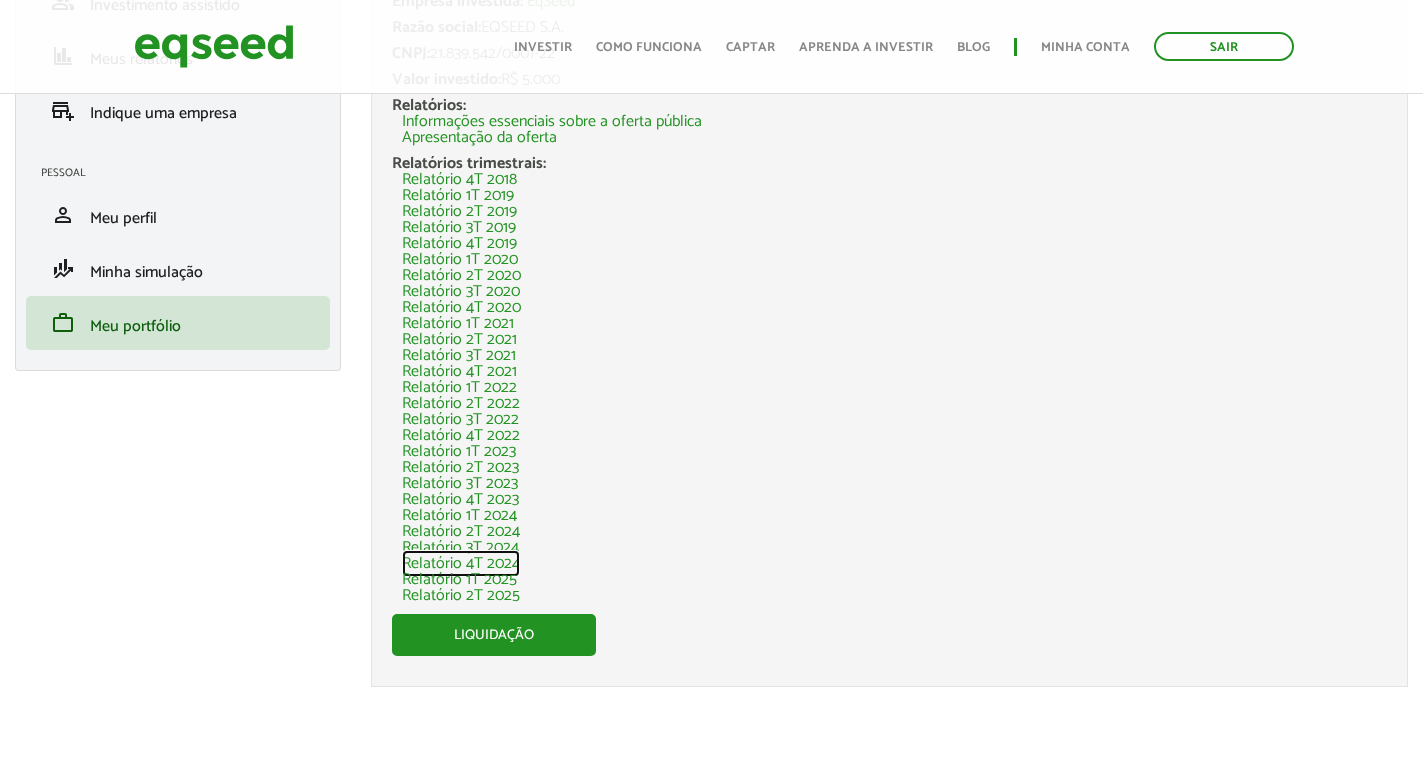 click on "Relatório 4T 2024" at bounding box center (461, 564) 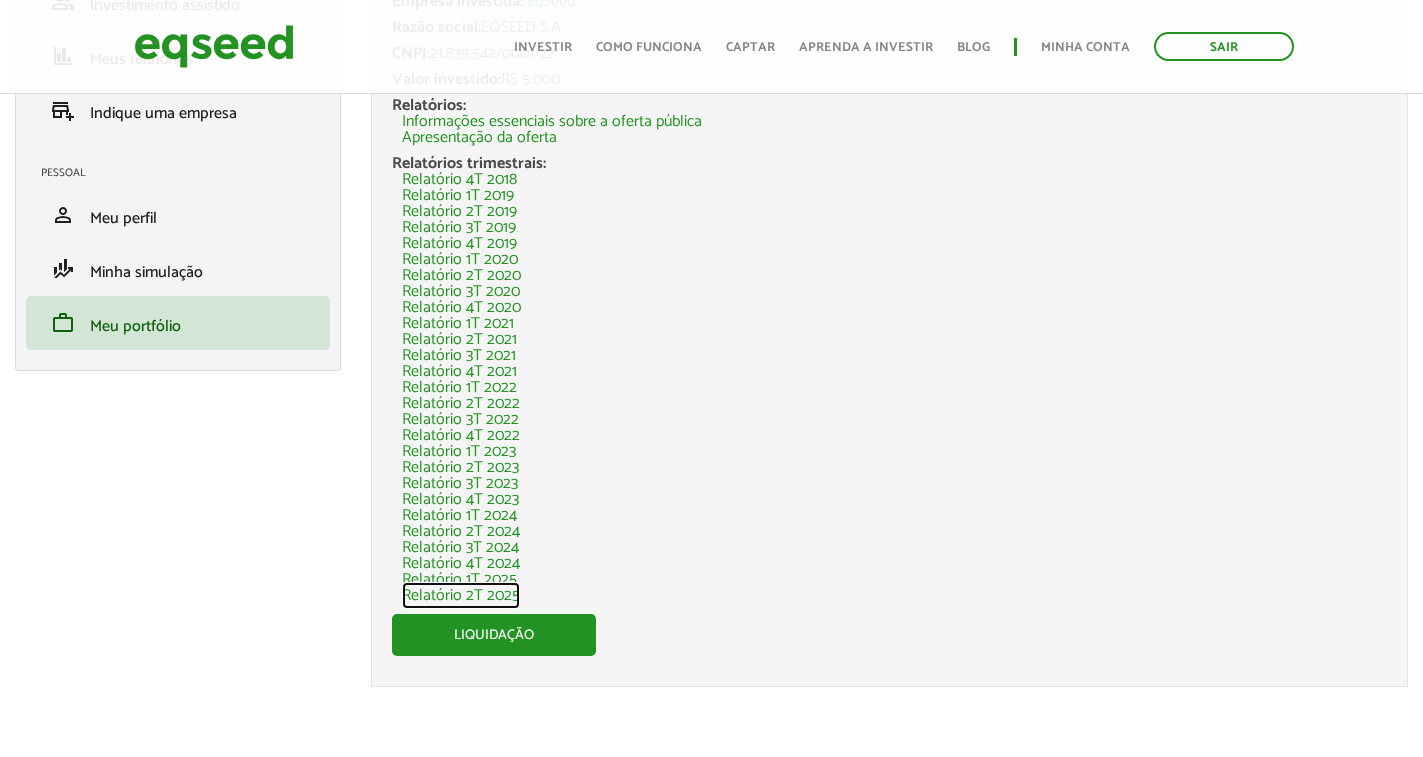 scroll, scrollTop: 295, scrollLeft: 0, axis: vertical 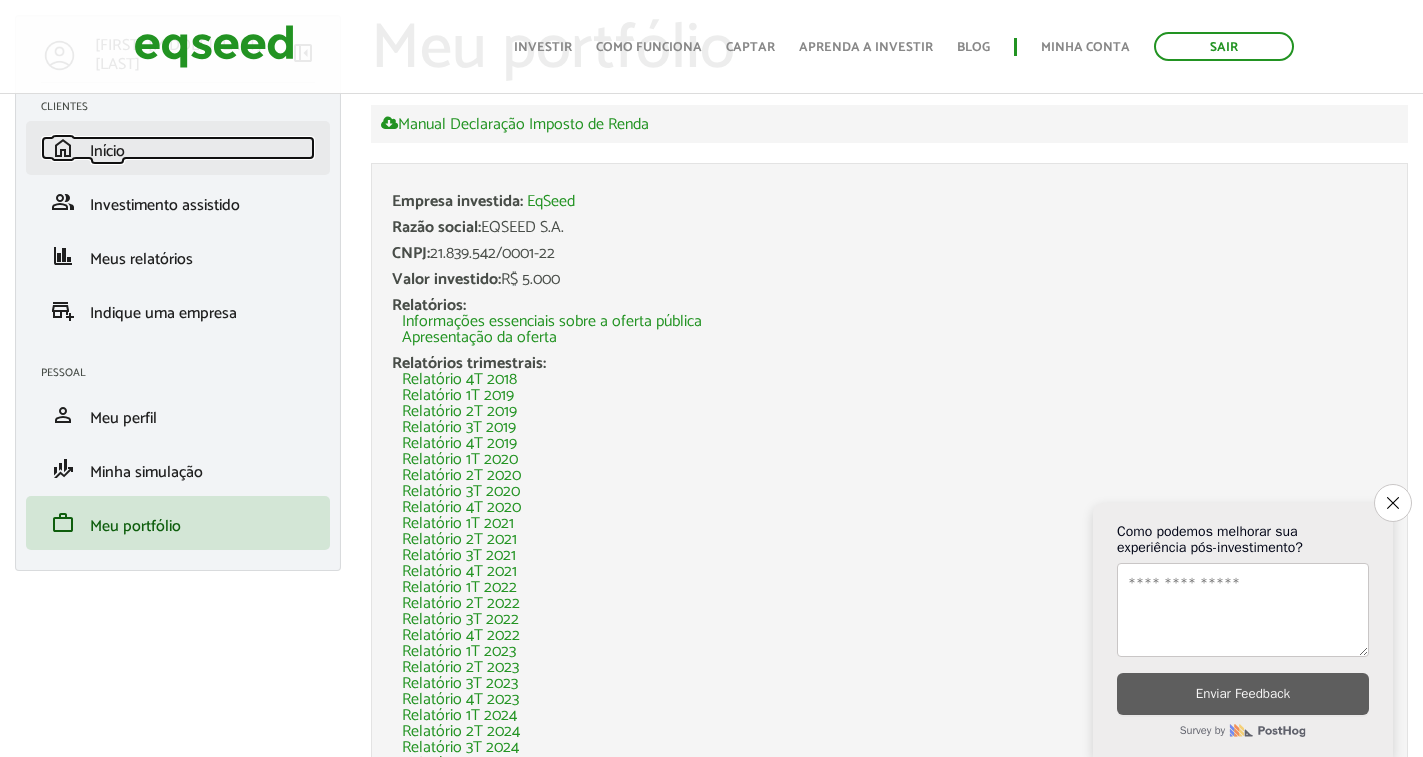 click on "home Início" at bounding box center [178, 148] 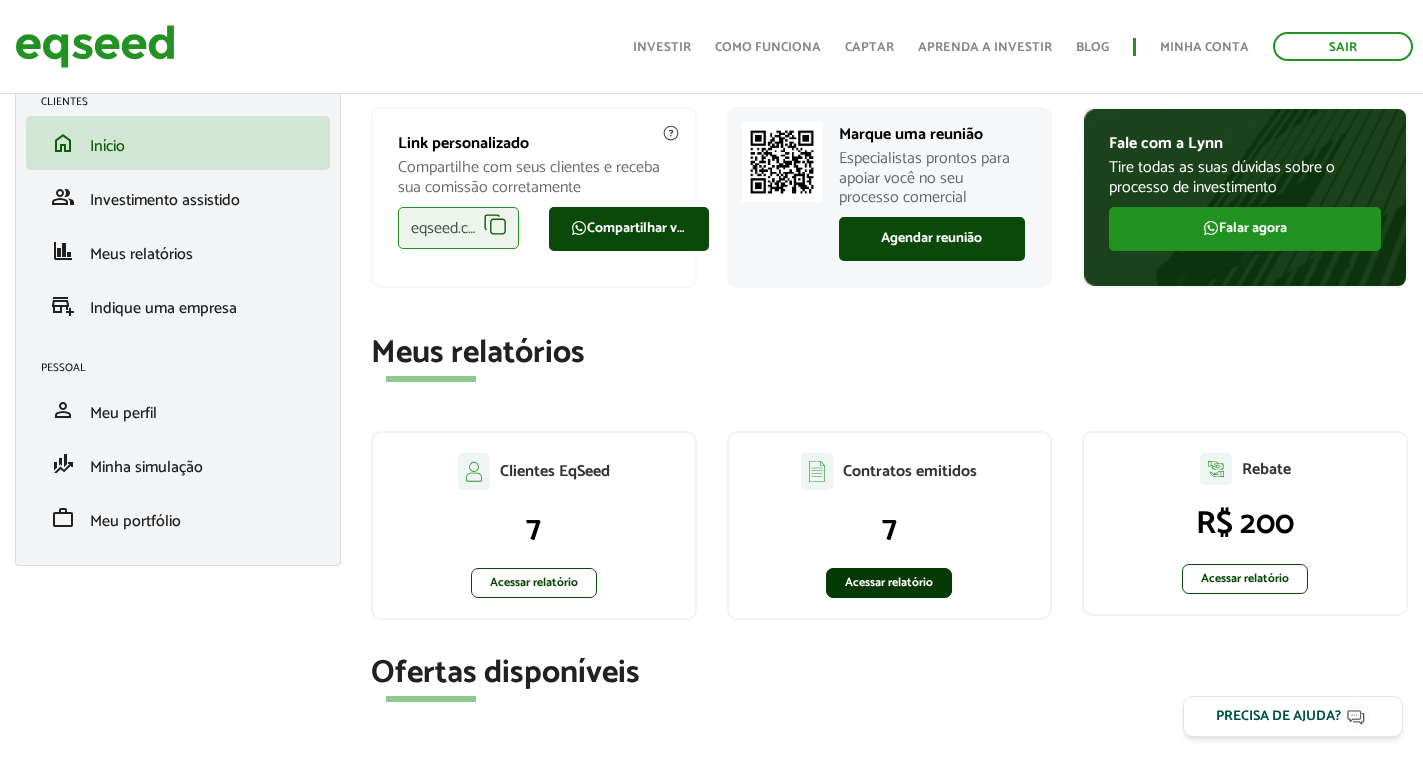 scroll, scrollTop: 100, scrollLeft: 0, axis: vertical 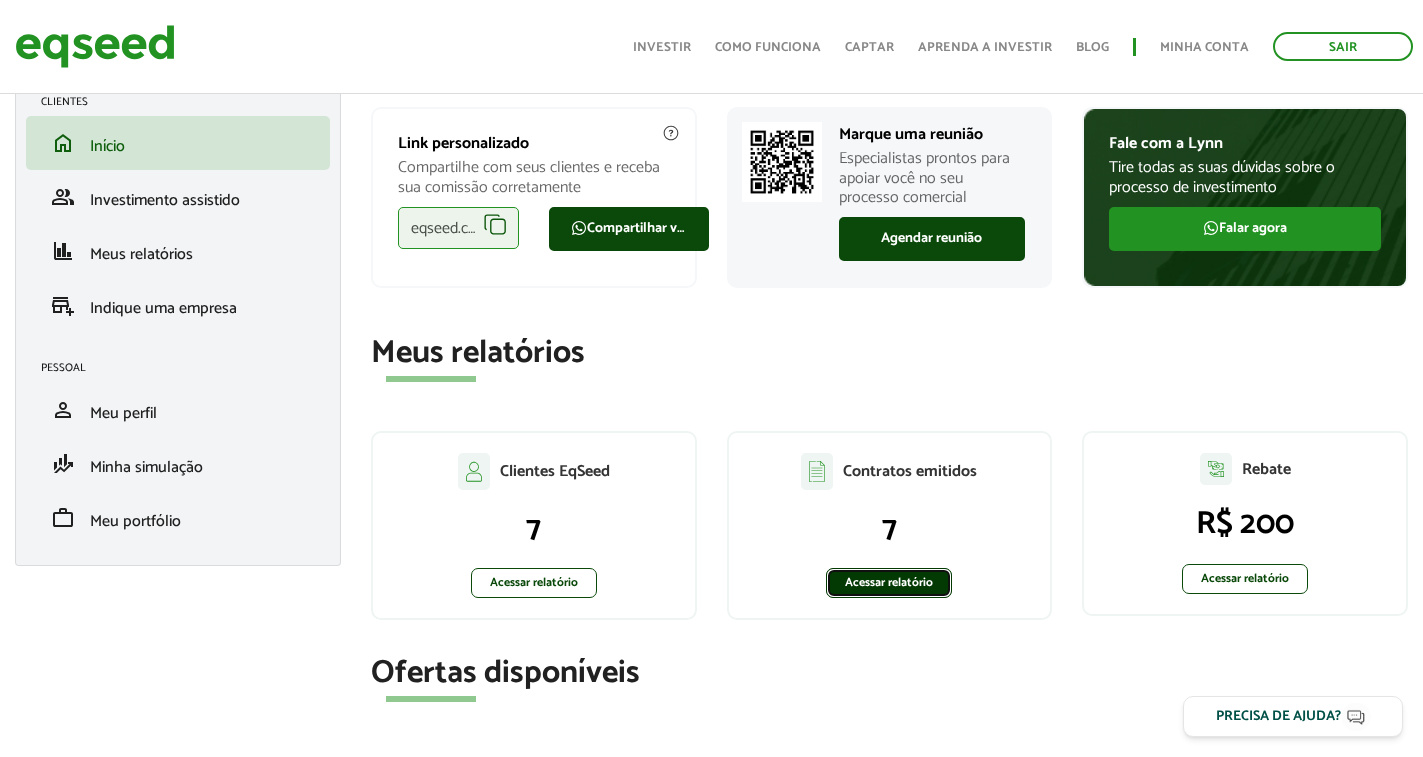 click on "Acessar relatório" at bounding box center (889, 583) 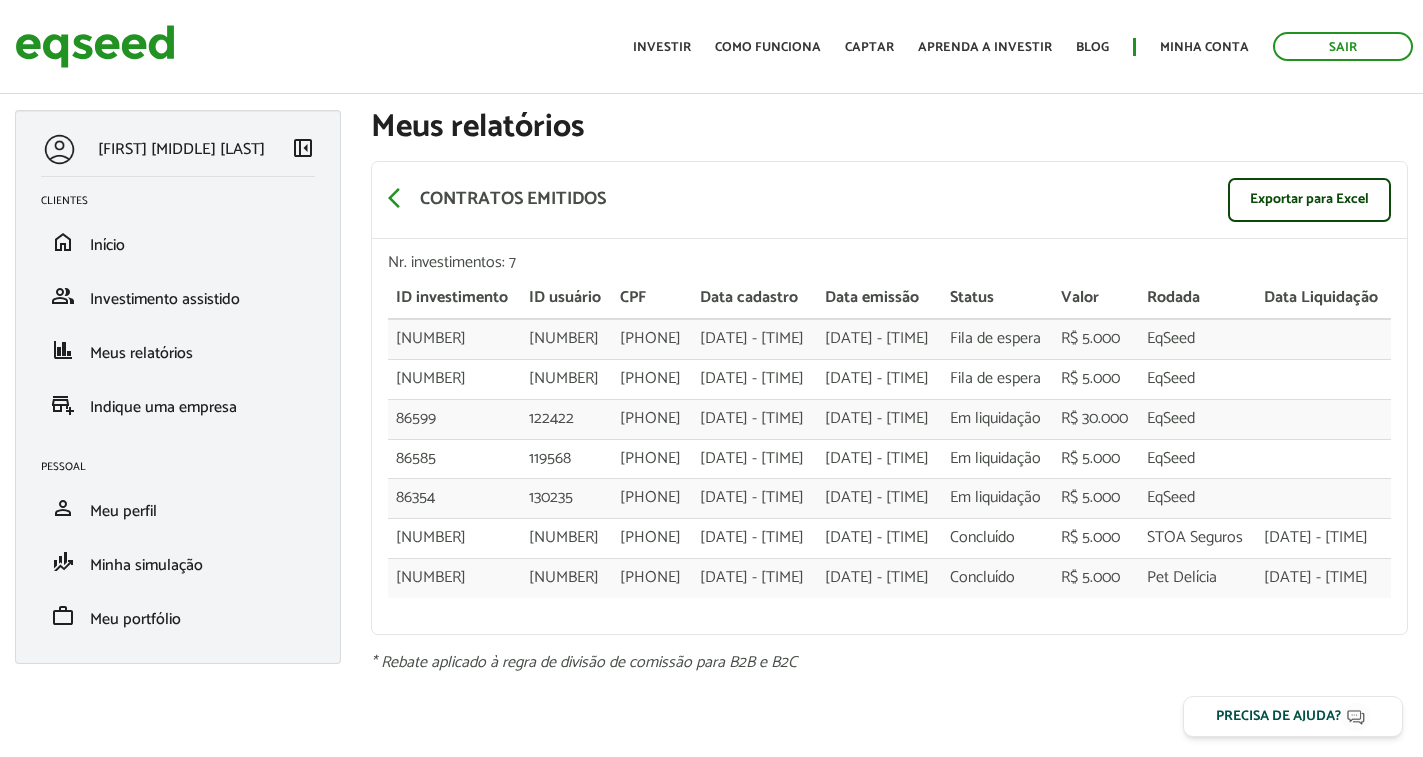 scroll, scrollTop: 0, scrollLeft: 0, axis: both 